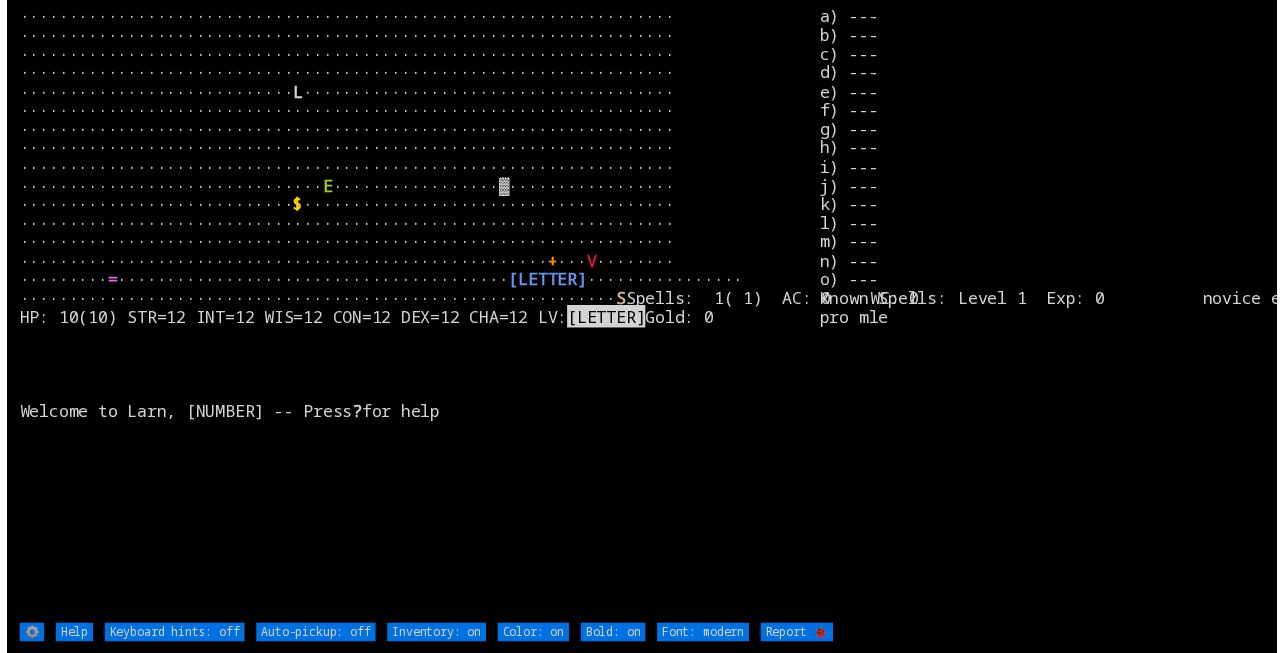 scroll, scrollTop: 0, scrollLeft: 0, axis: both 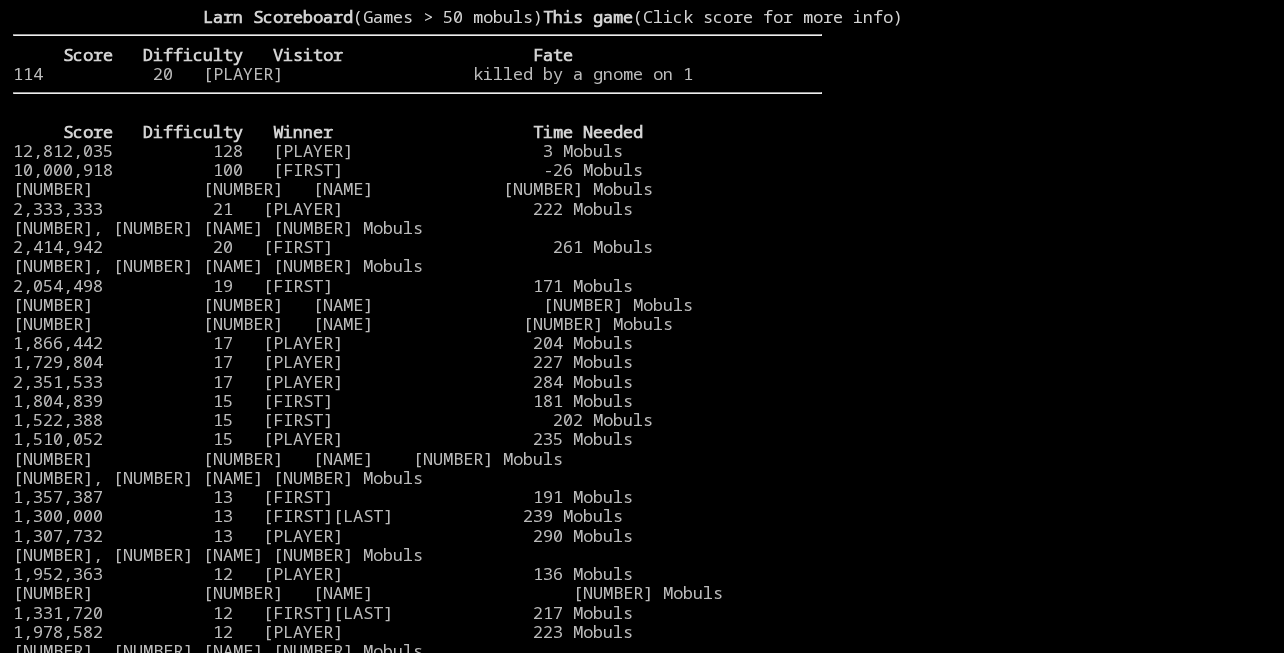 click at bounding box center (1046, 314) 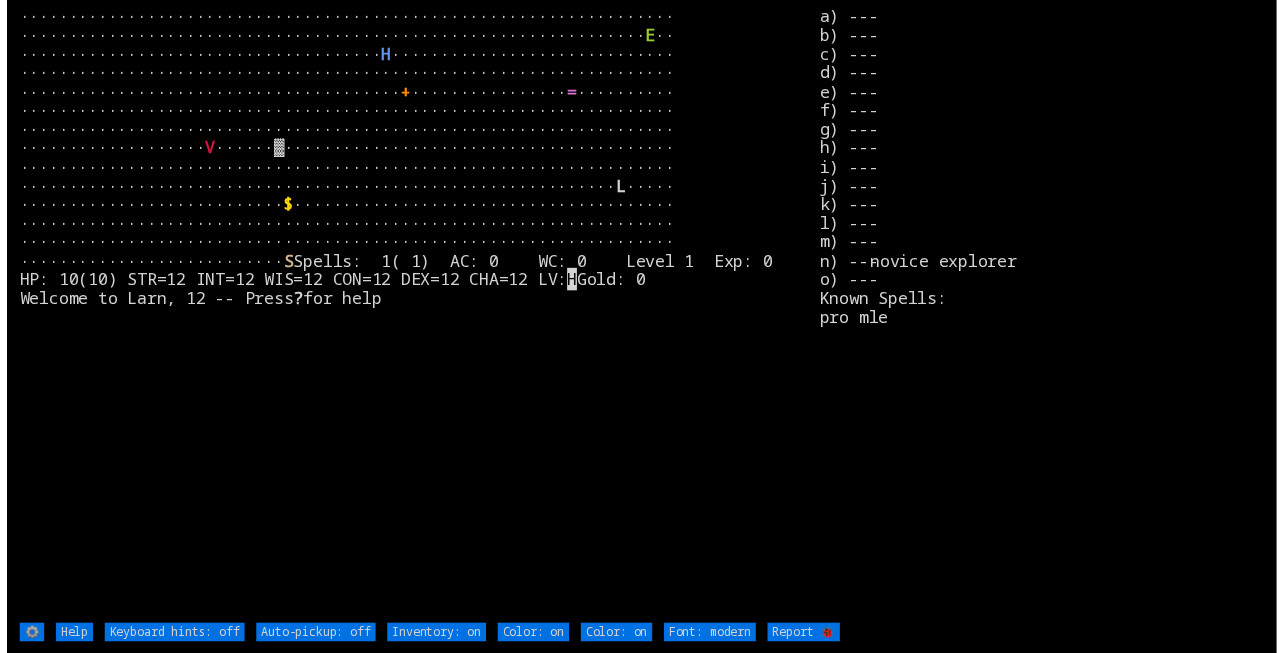 scroll, scrollTop: 0, scrollLeft: 0, axis: both 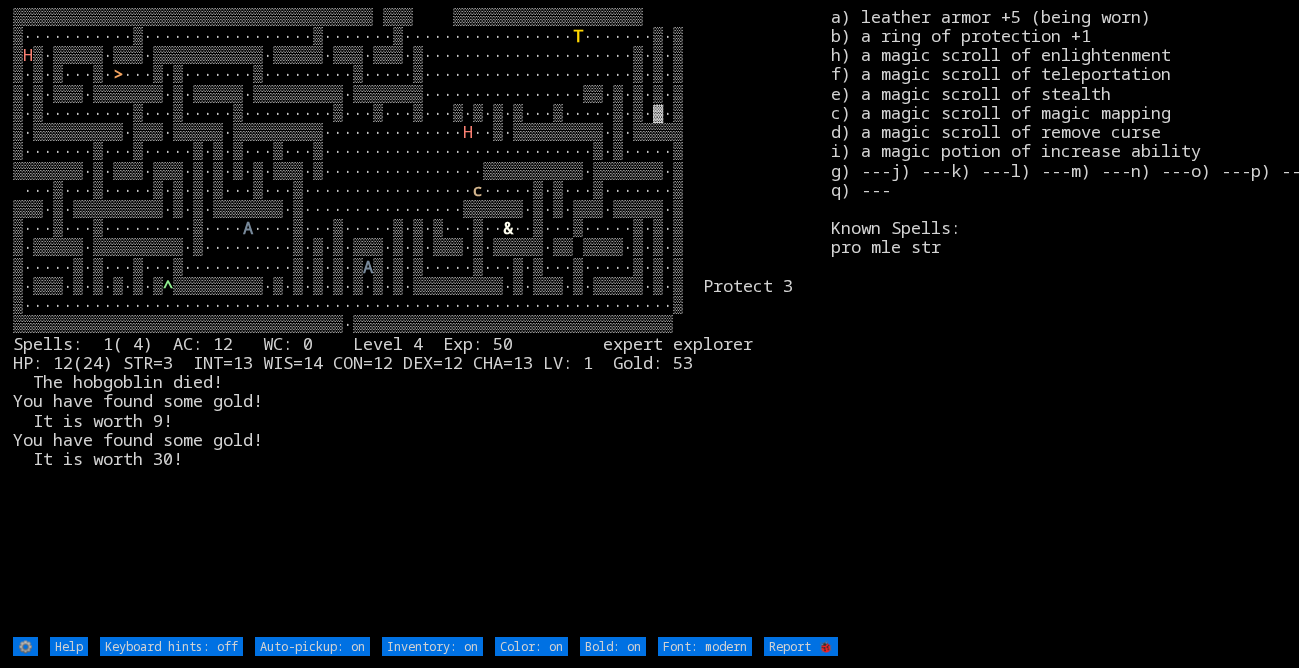 click on "▒▒▒▒▒▒▒▒▒▒▒▒▒▒▒▒▒▒▒▒▒▒▒▒▒▒▒▒▒▒▒▒▒▒▒▒ ▒▒▒    ▒▒▒▒▒▒▒▒▒▒▒▒▒▒▒▒▒▒▒
▒···········▒·················▒·······▒················· T ·······▒·▒
▒ H ▒·▒▒▒▒▒·▒▒▒·▒▒▒▒▒▒▒▒▒▒▒·▒▒▒▒▒·▒▒▒·▒▒▒·▒·····················▒·▒·▒
▒·▒·▒···▒· > H c ·····▒·▒···▒·······▒
▒▒▒·▒·▒▒▒▒▒▒▒▒▒·▒·▒·▒▒▒▒▒▒▒·▒················▒▒▒▒▒▒·▒·▒·▒▒▒·▒▒▒▒▒·▒
▒···▒···▒·········▒···· A ····▒···▒·····▒·▒·▒···▒·· & A ^" at bounding box center [422, 321] 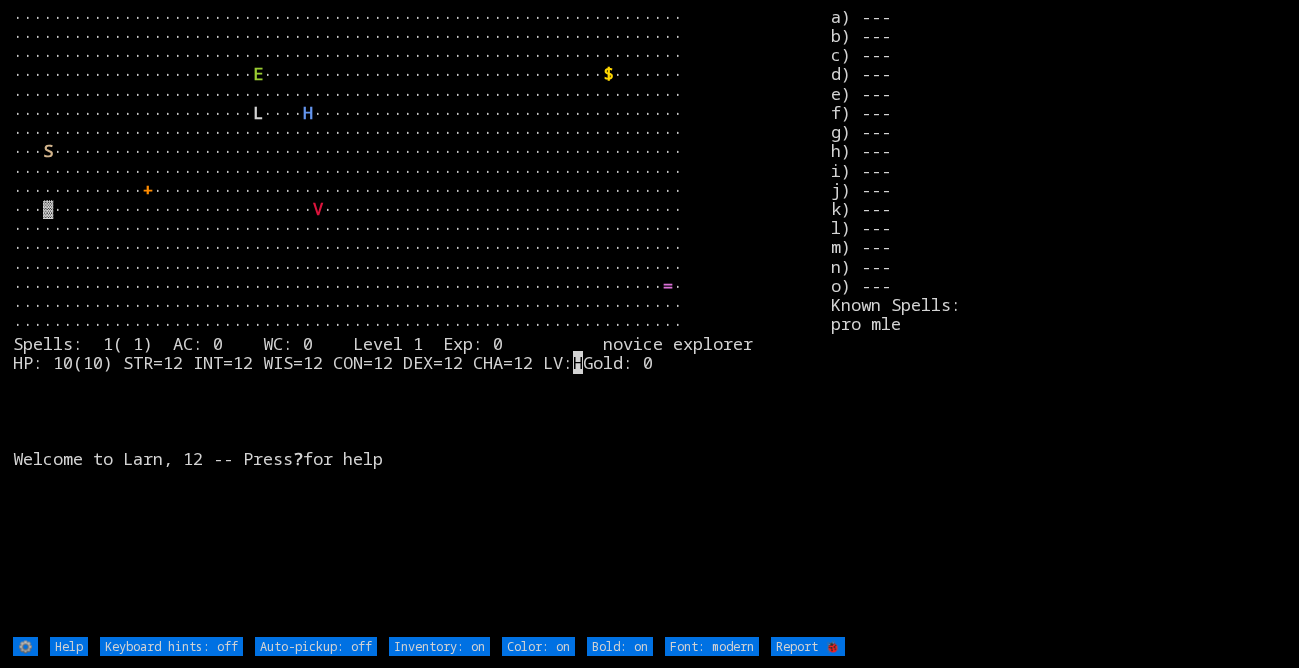 scroll, scrollTop: 0, scrollLeft: 0, axis: both 